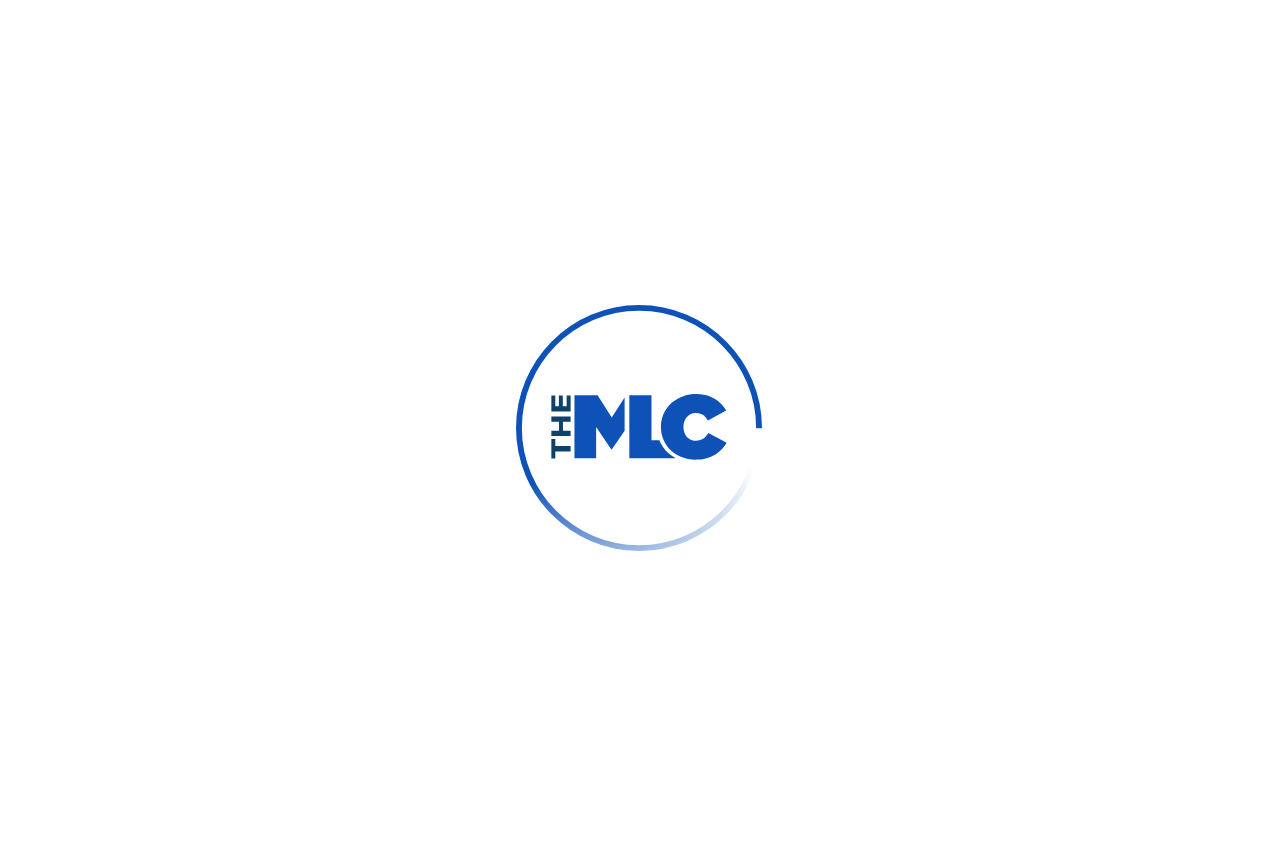 scroll, scrollTop: 0, scrollLeft: 0, axis: both 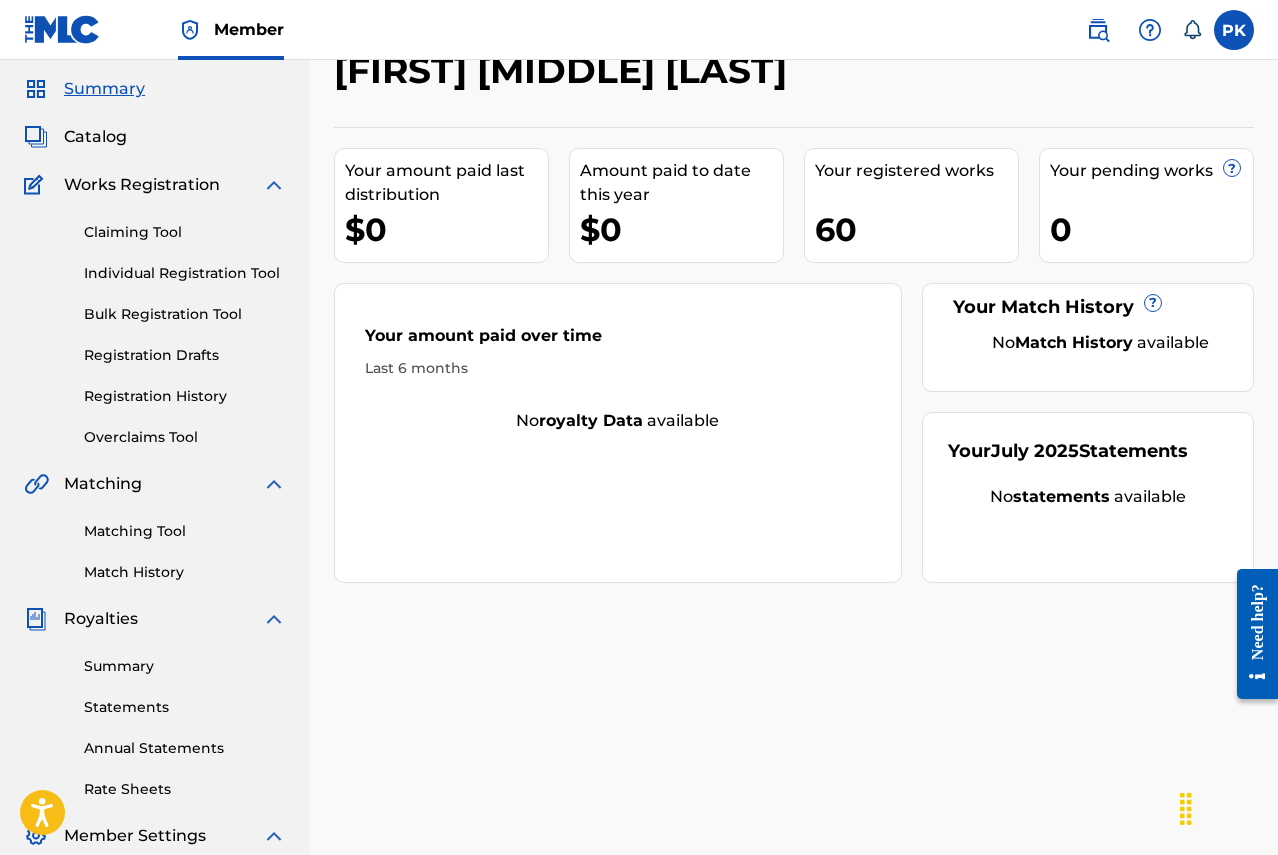 click on "Catalog" at bounding box center (95, 137) 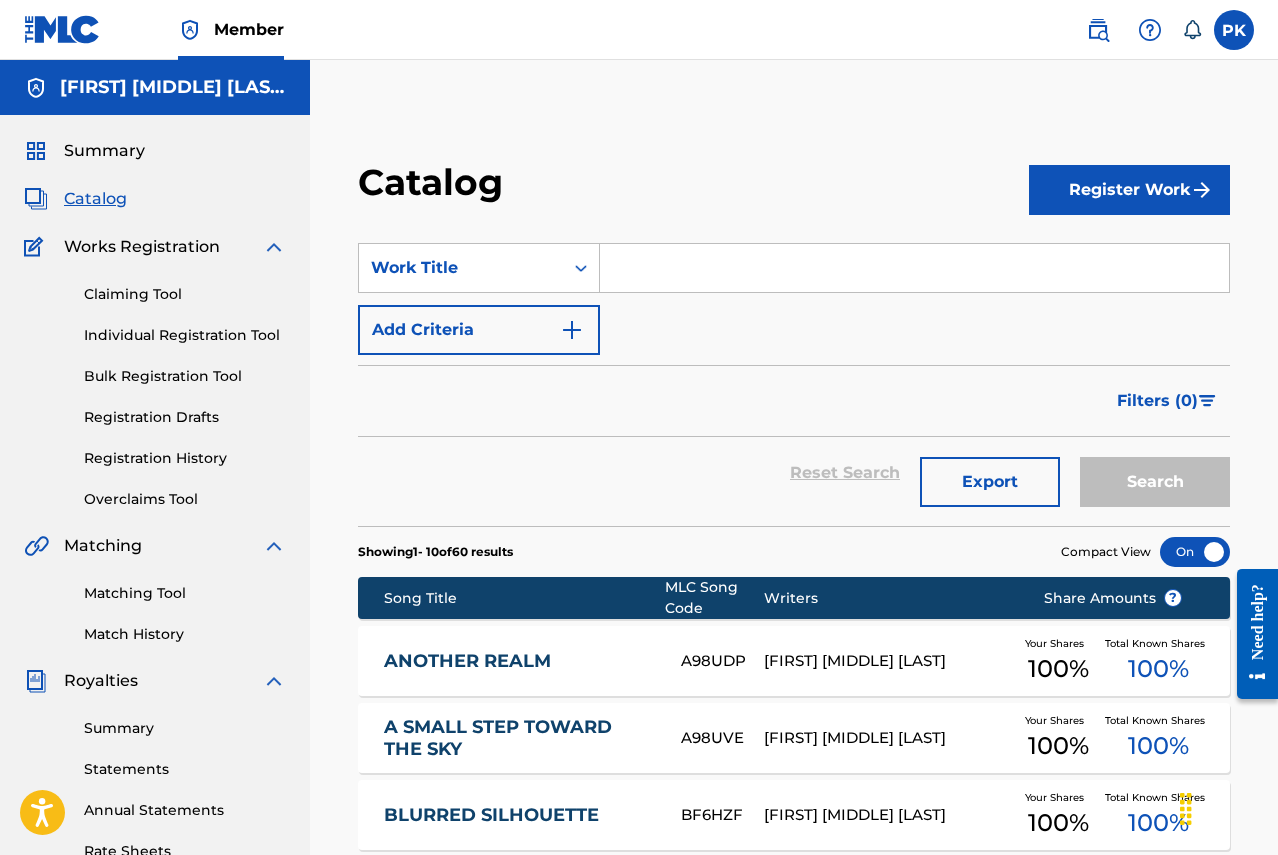 scroll, scrollTop: 0, scrollLeft: 0, axis: both 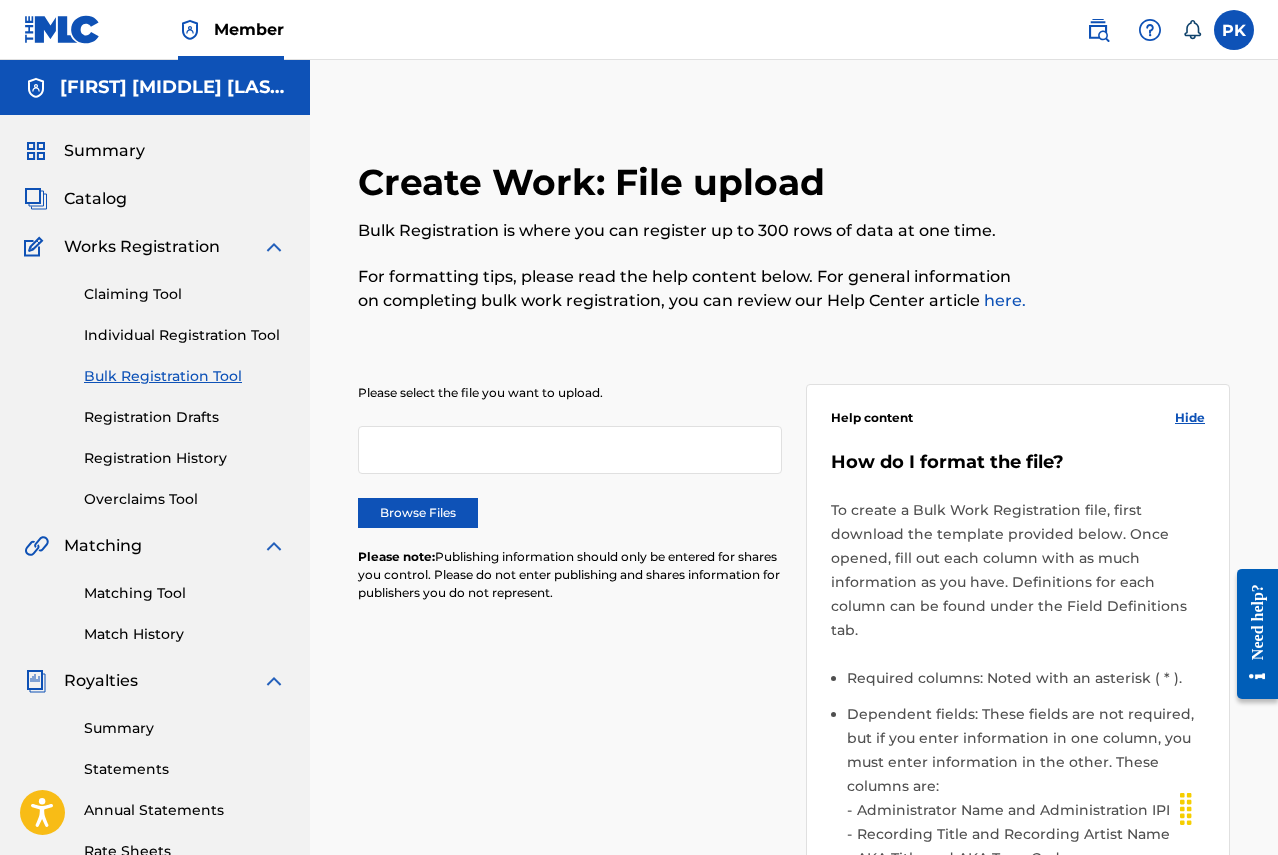click on "Registration Drafts" at bounding box center [185, 417] 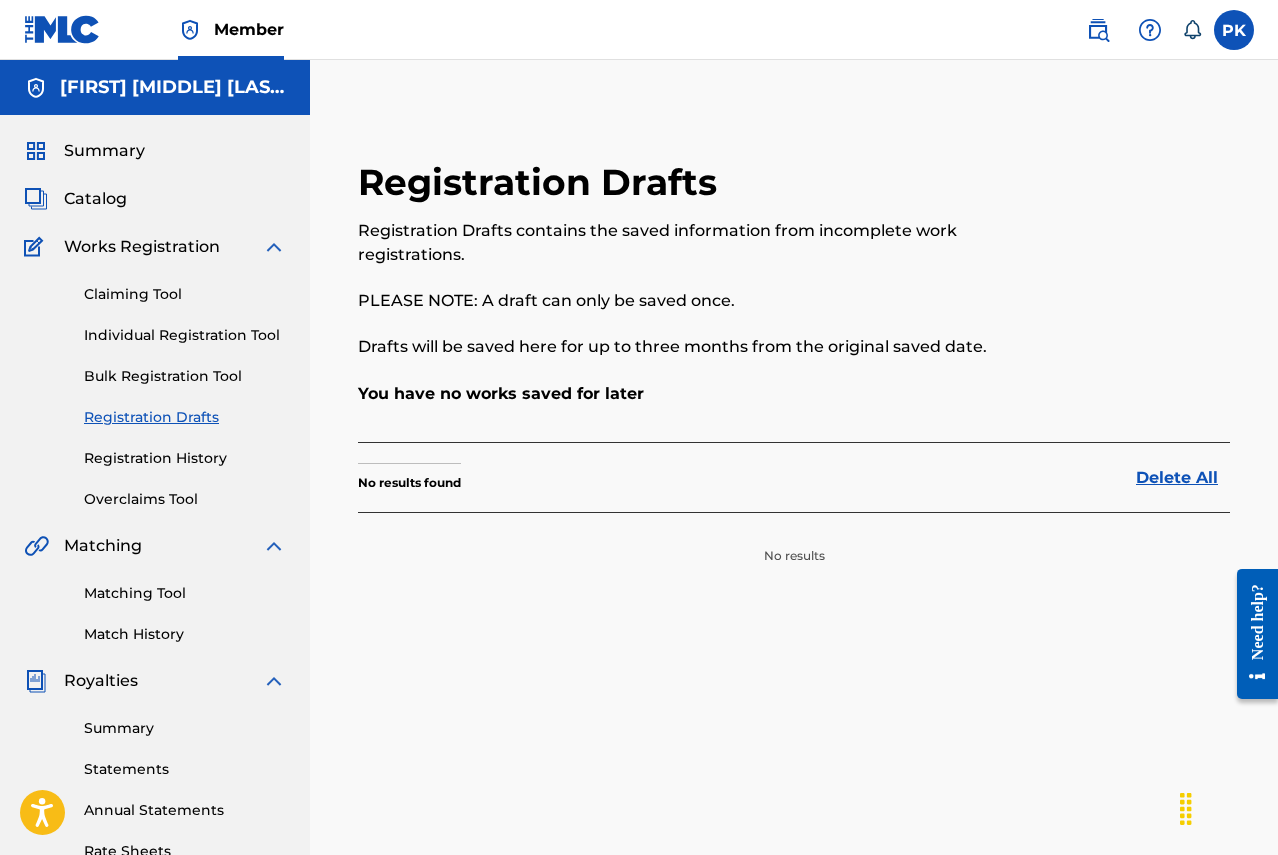 click on "Registration History" at bounding box center (185, 458) 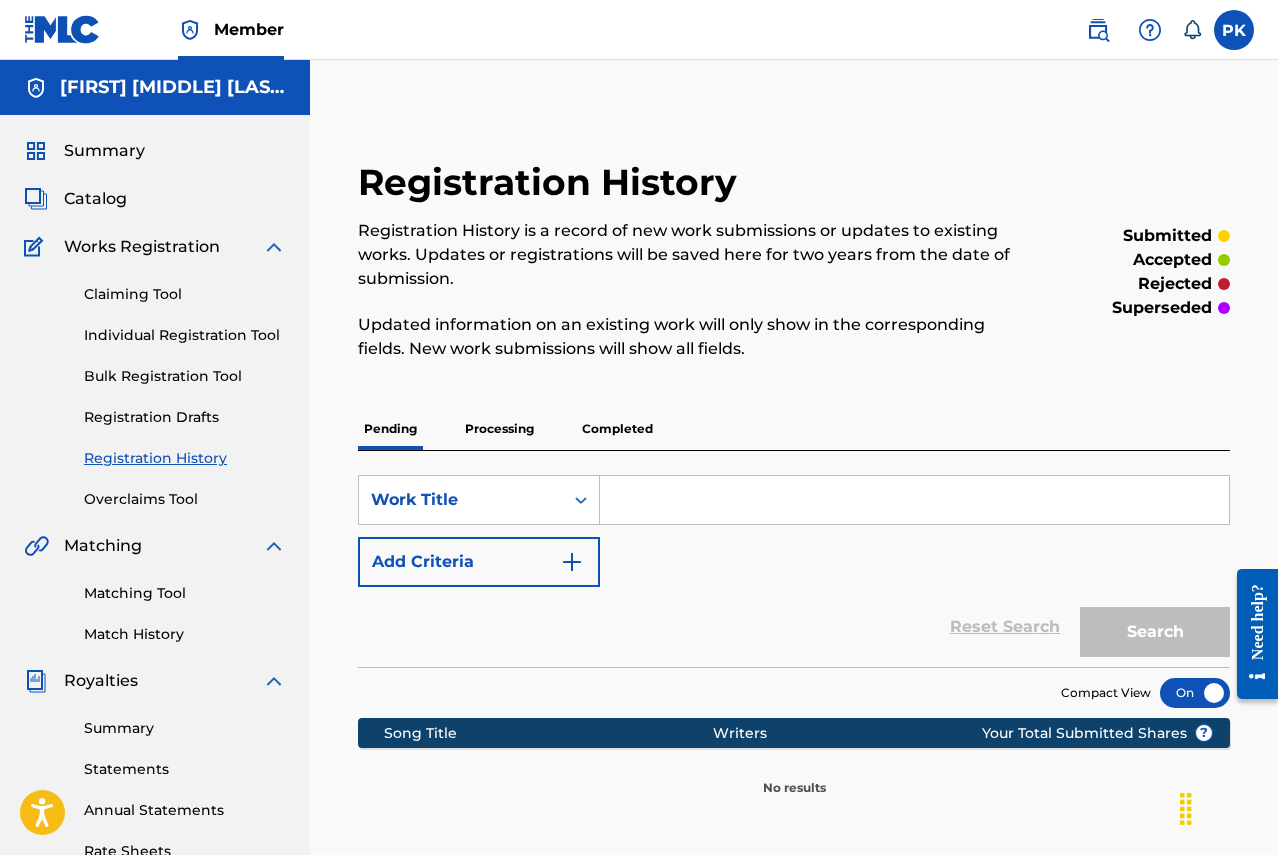 click on "Processing" at bounding box center [499, 429] 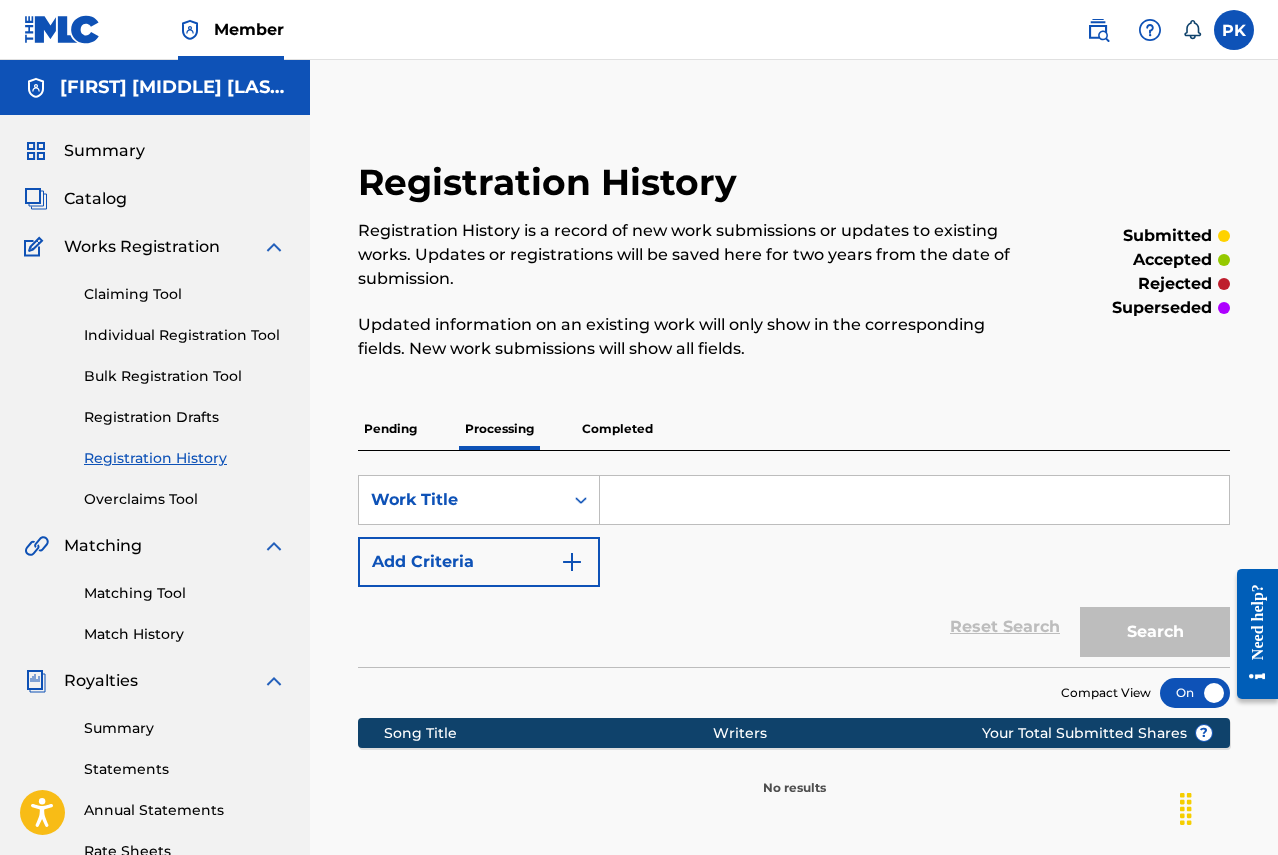 scroll, scrollTop: 48, scrollLeft: 0, axis: vertical 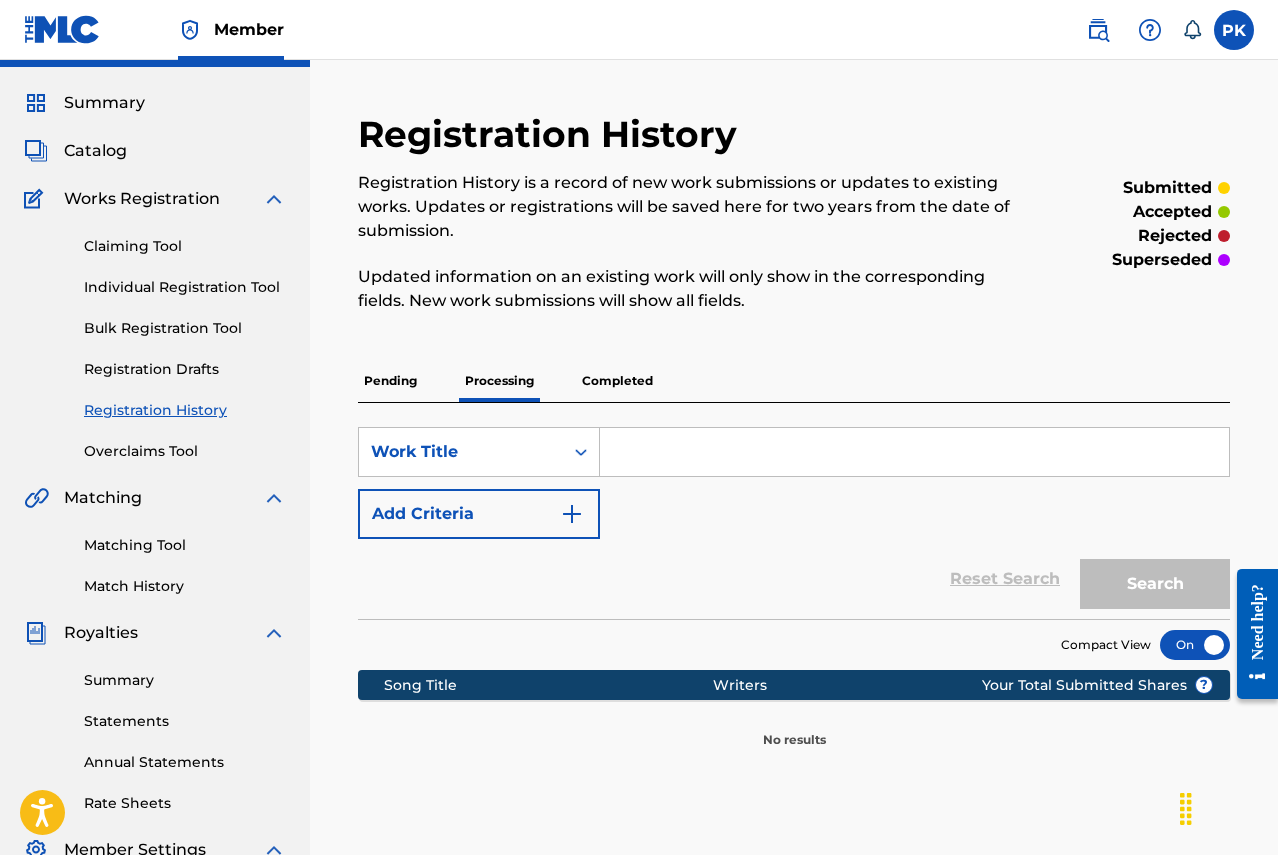 click on "Registration History Registration History is a record of new work submissions or updates to existing works. Updates or registrations will be saved here for two years from the date of submission. Updated information on an existing work will only show in the corresponding fields. New work submissions will show all fields." at bounding box center (693, 224) 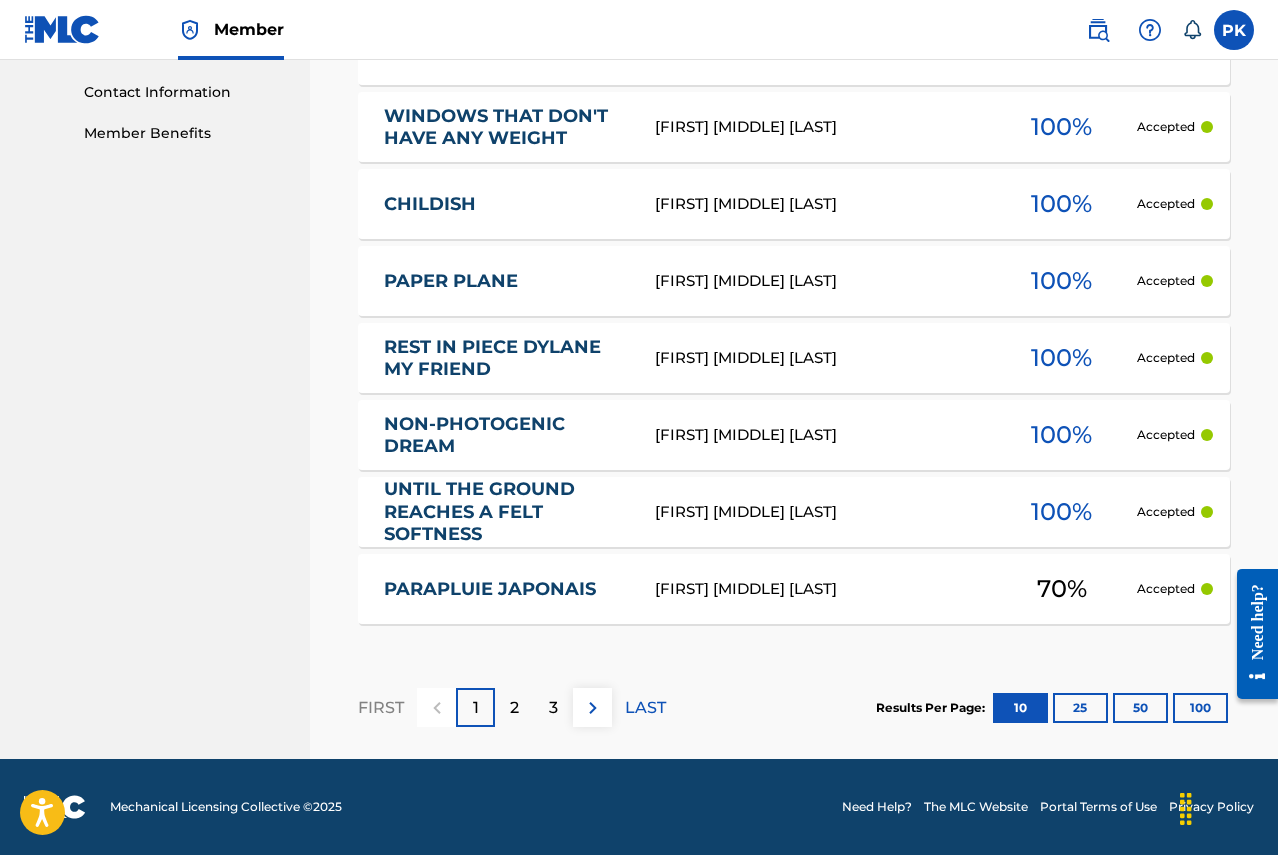 scroll, scrollTop: 976, scrollLeft: 0, axis: vertical 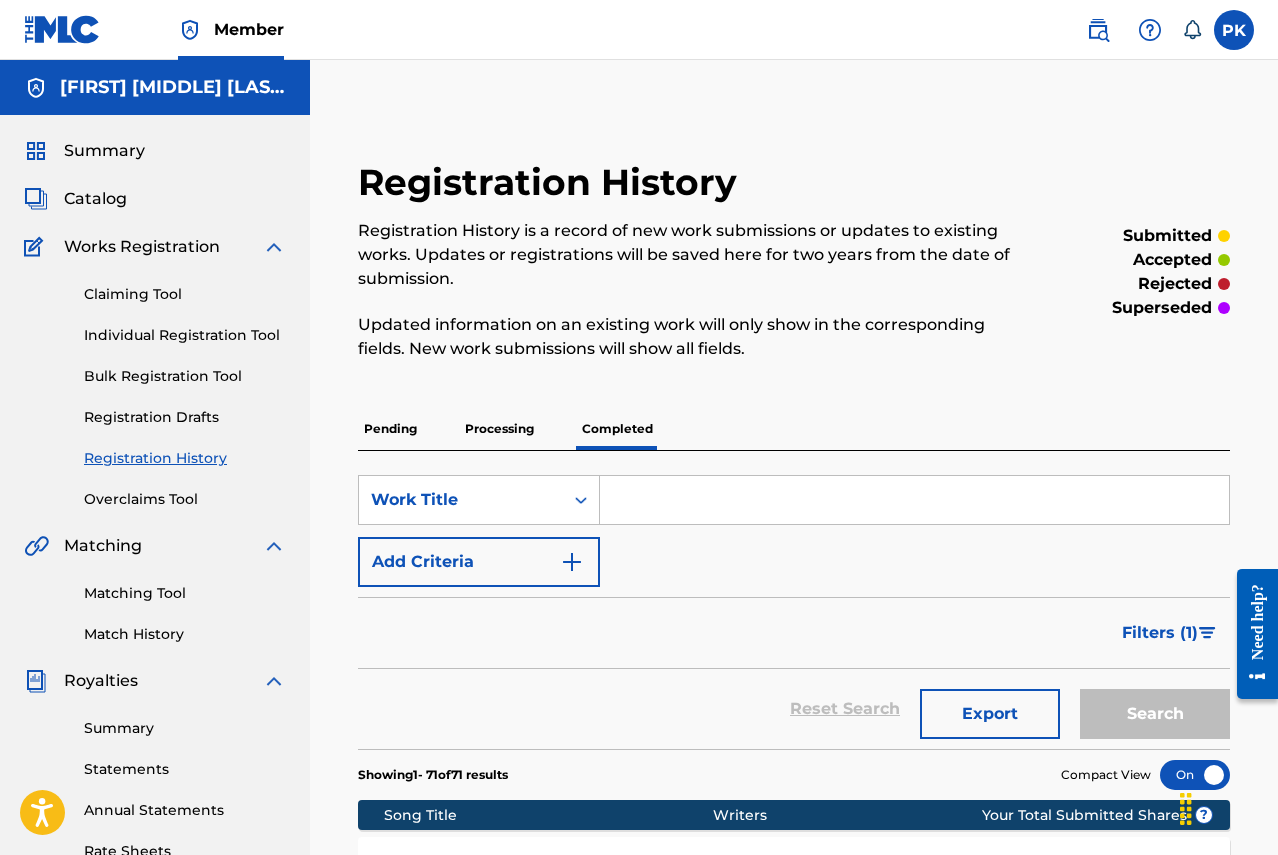 click on "Matching Tool" at bounding box center [185, 593] 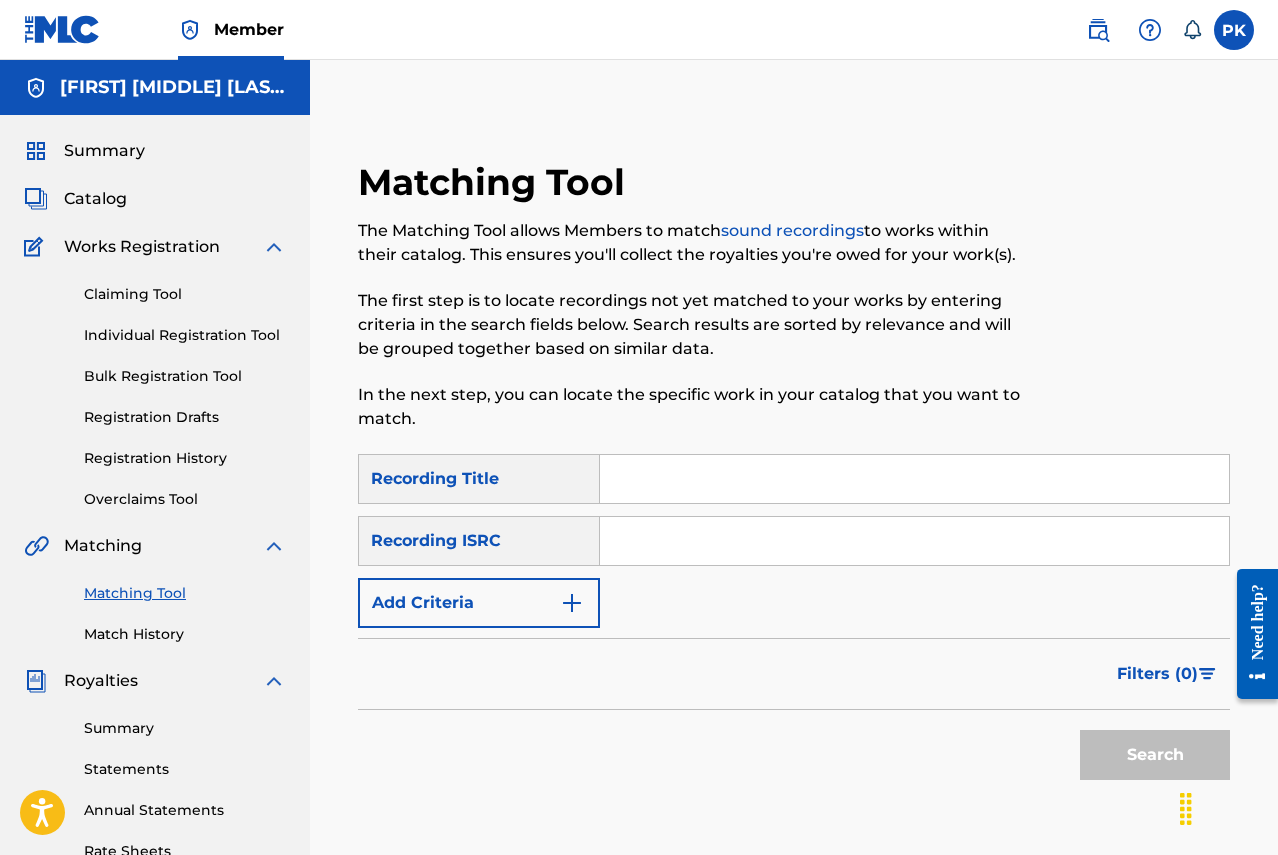 click on "Add Criteria" at bounding box center (479, 603) 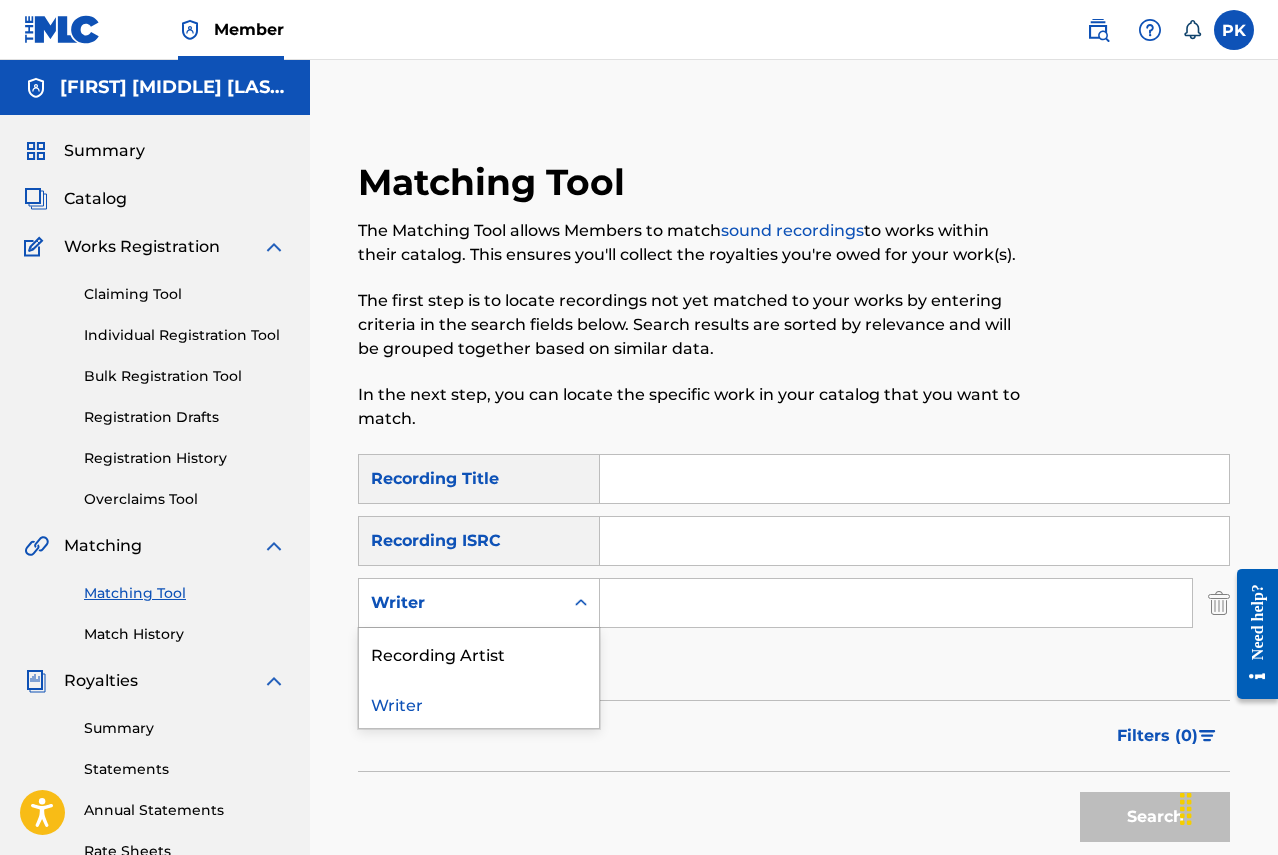 click on "Writer" at bounding box center (461, 603) 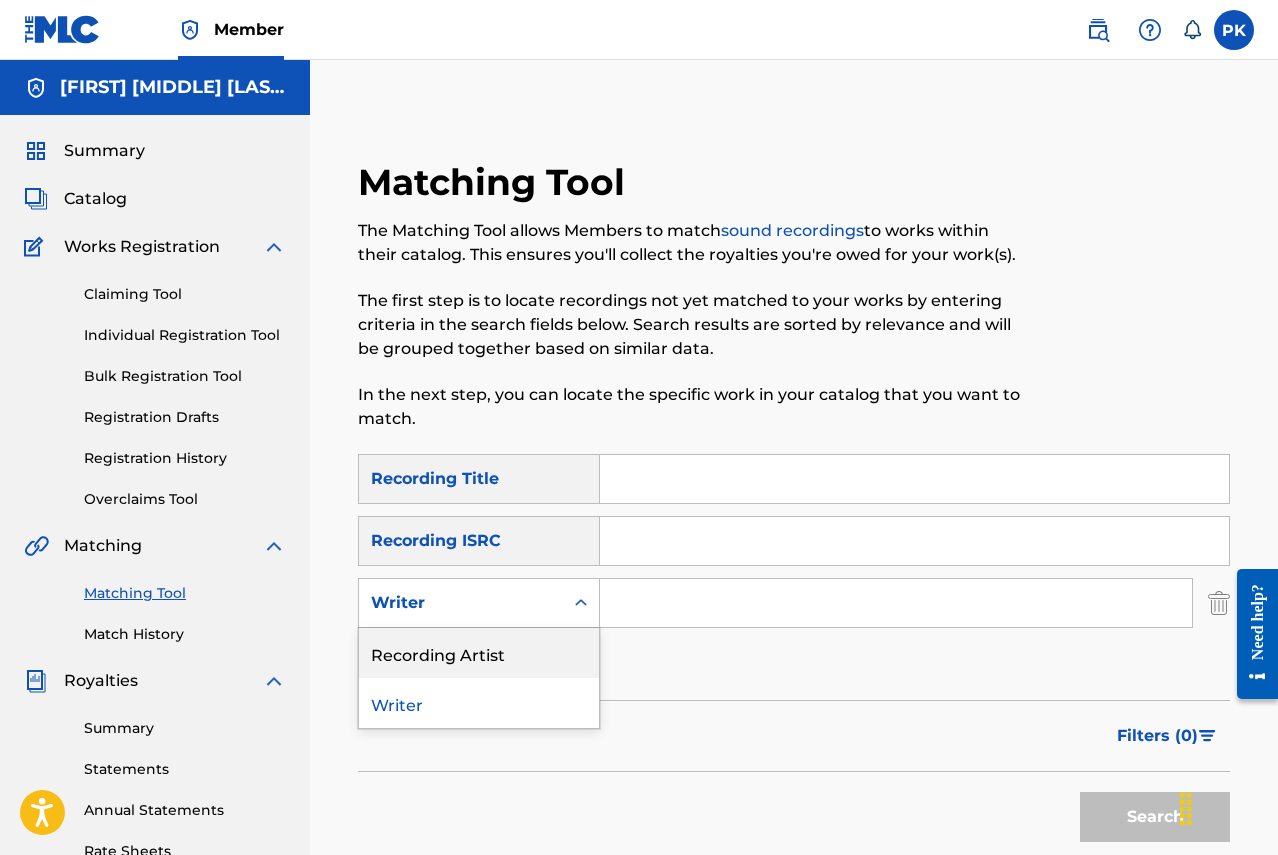 click on "Recording Artist" at bounding box center (479, 653) 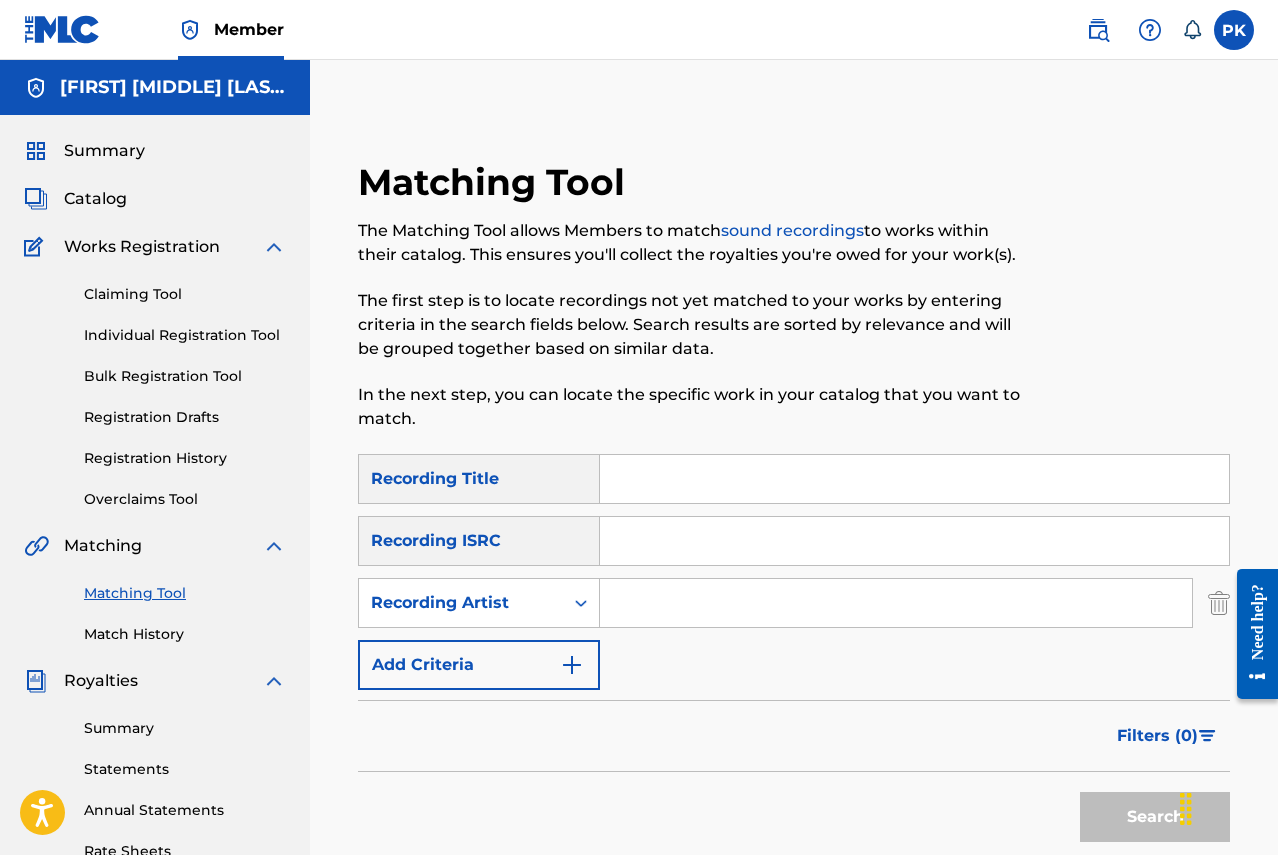 click at bounding box center [896, 603] 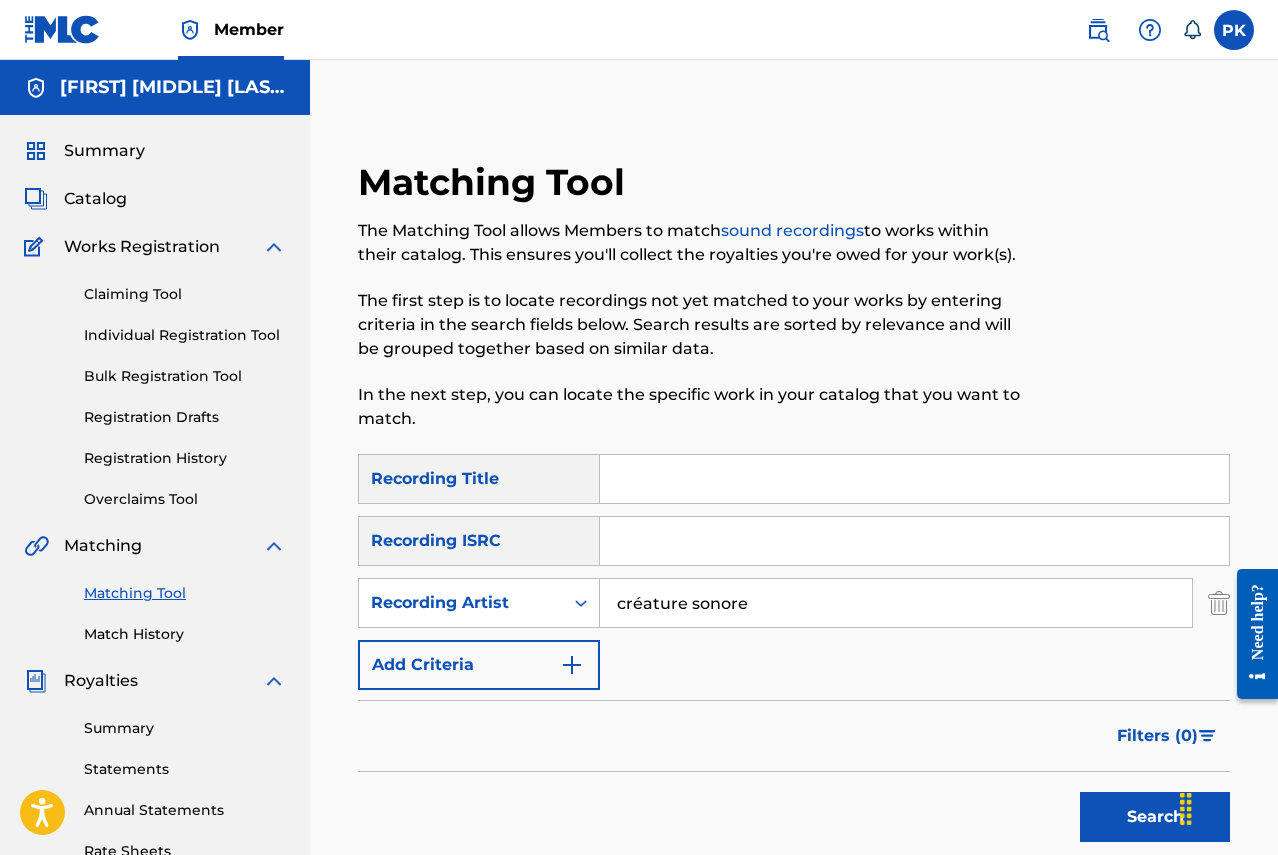 type on "créature sonore" 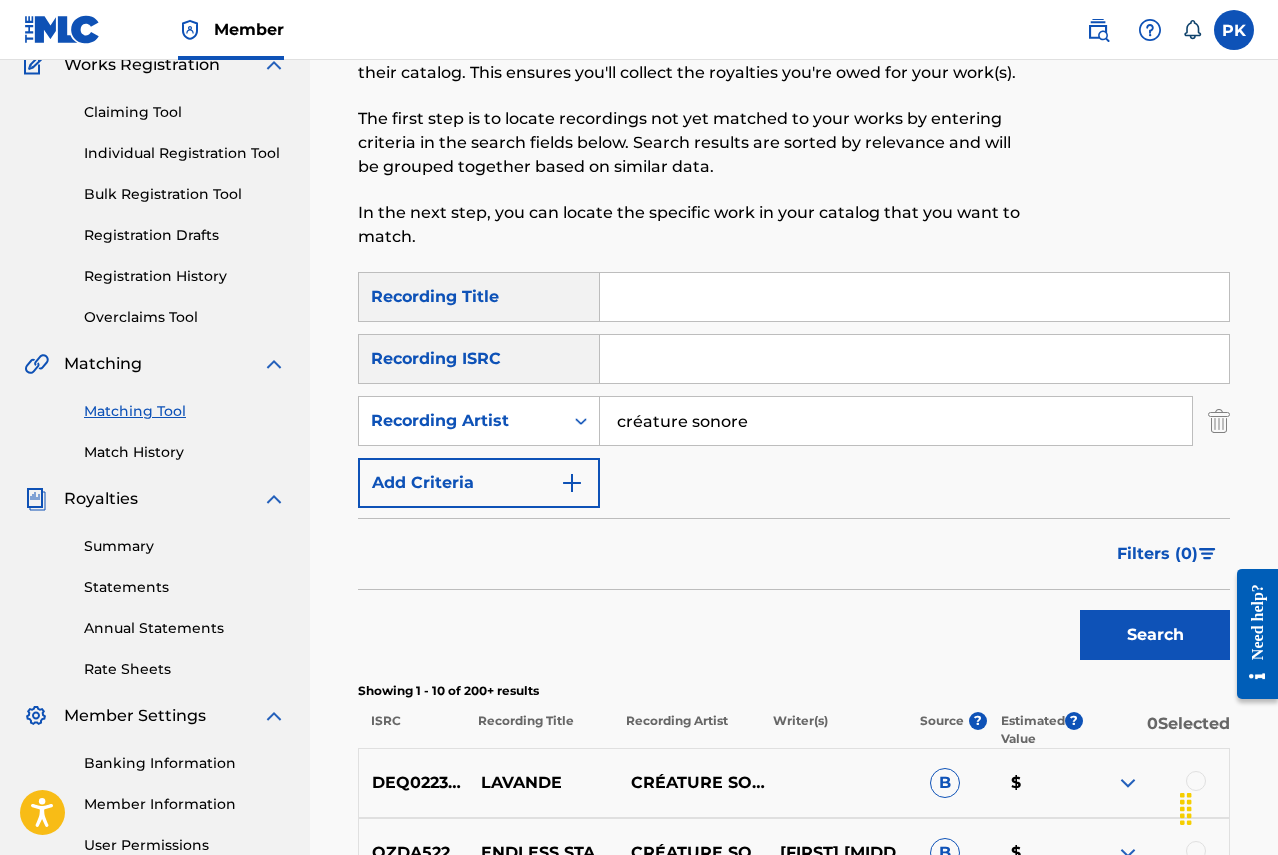 scroll, scrollTop: 137, scrollLeft: 0, axis: vertical 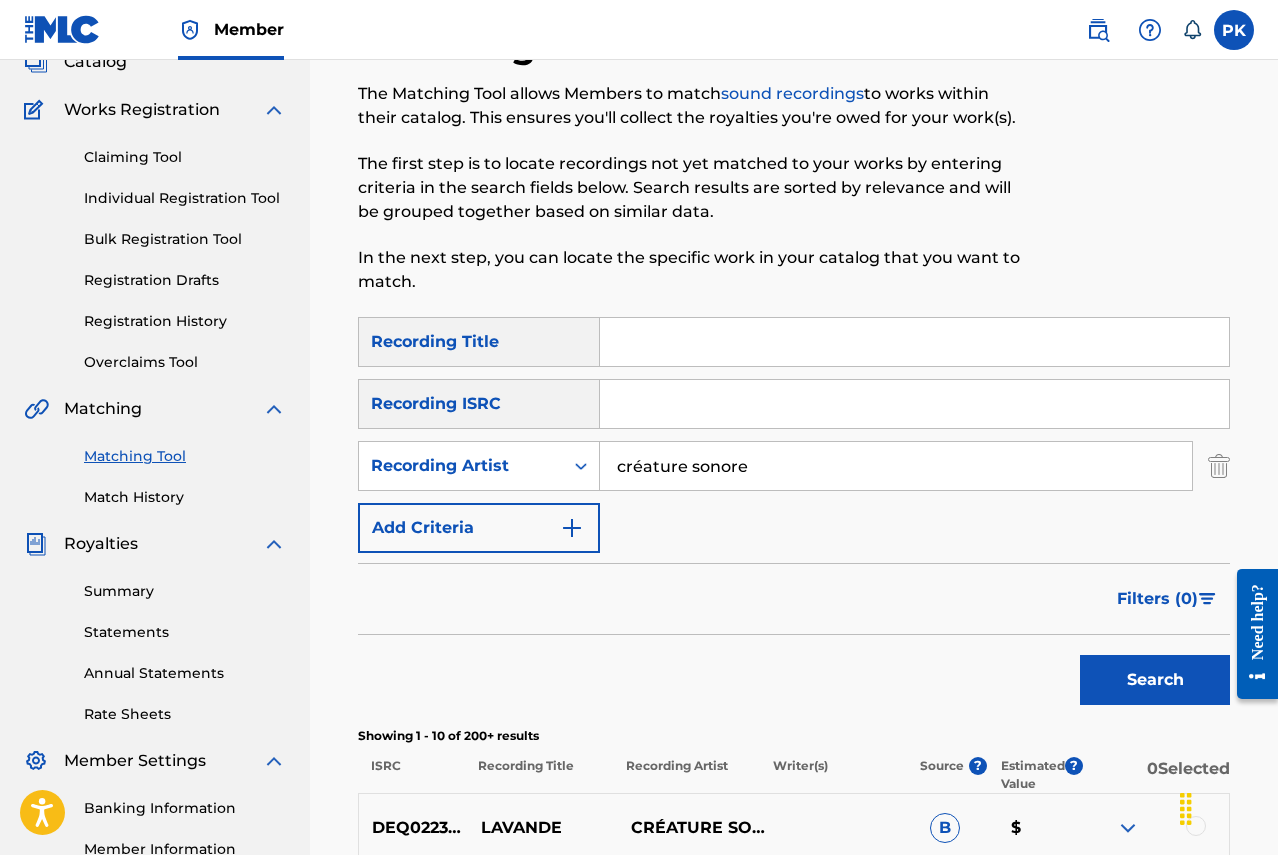 click on "Filters ( 0 )" at bounding box center (1167, 599) 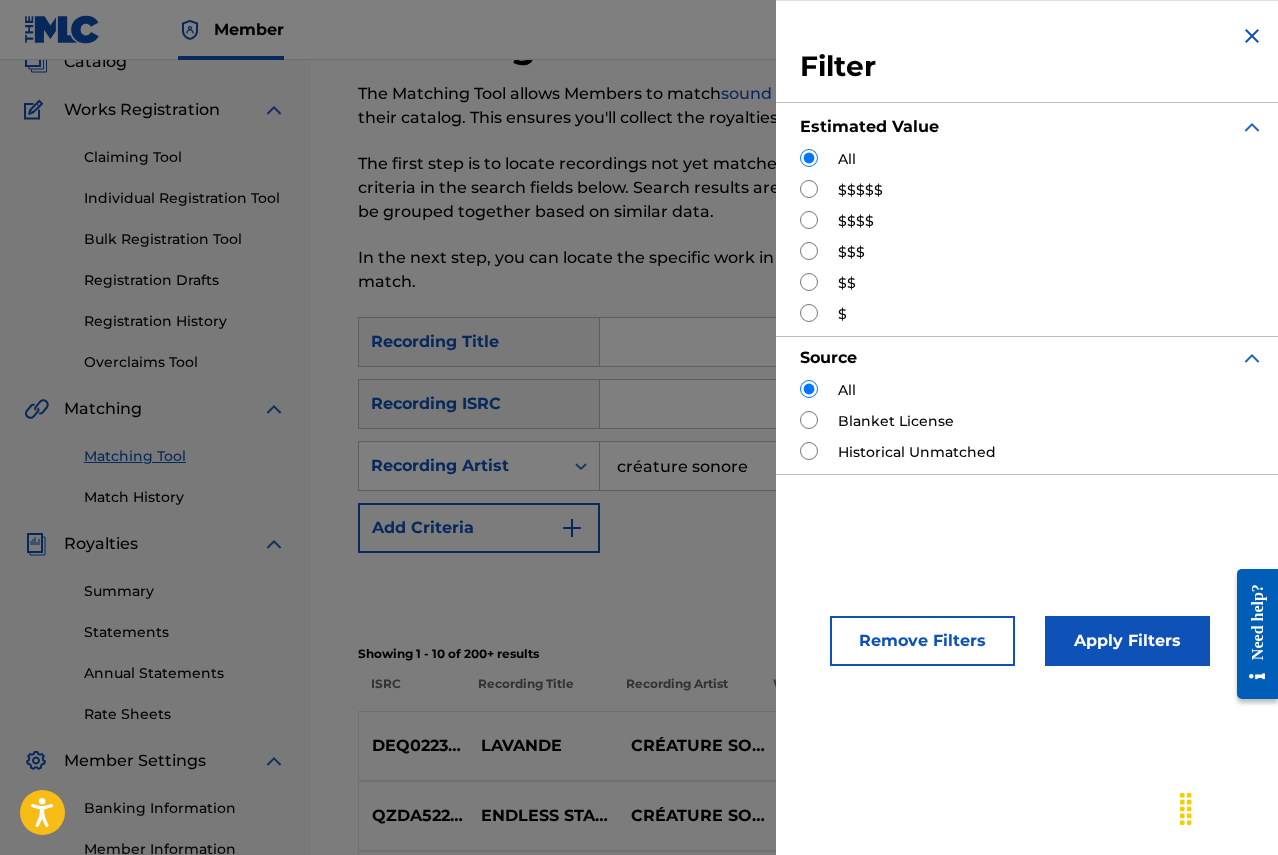 click on "$$$$$" at bounding box center [860, 190] 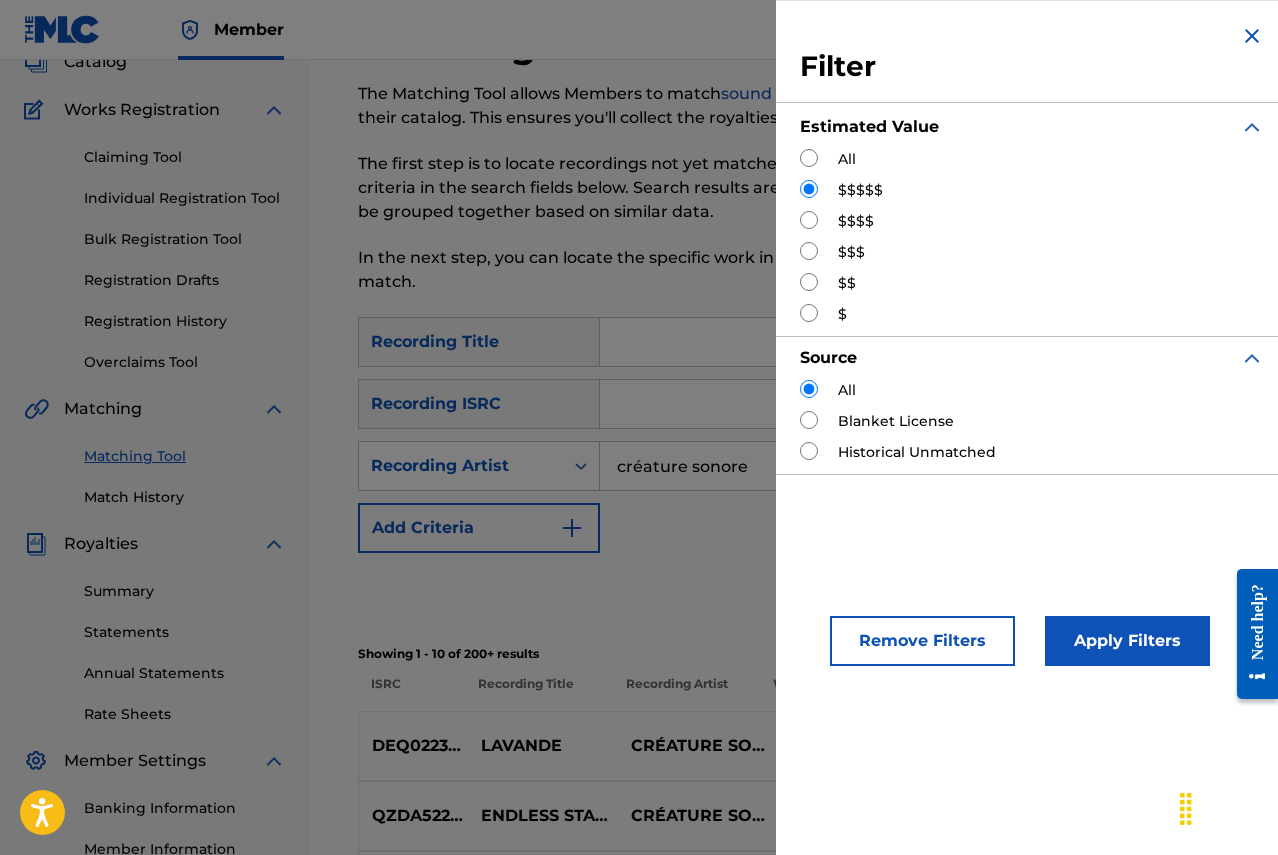 click on "Apply Filters" at bounding box center (1127, 641) 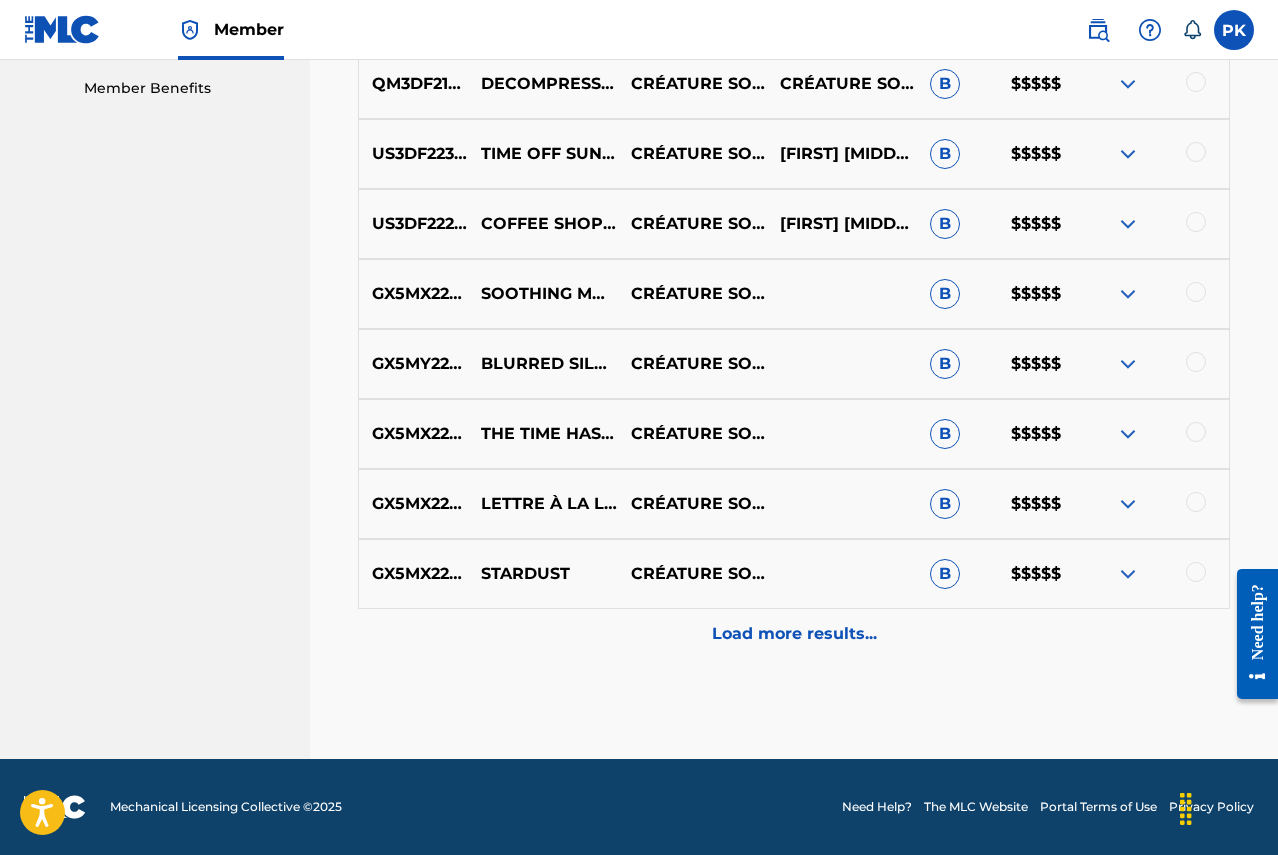 click on "Load more results..." at bounding box center (794, 634) 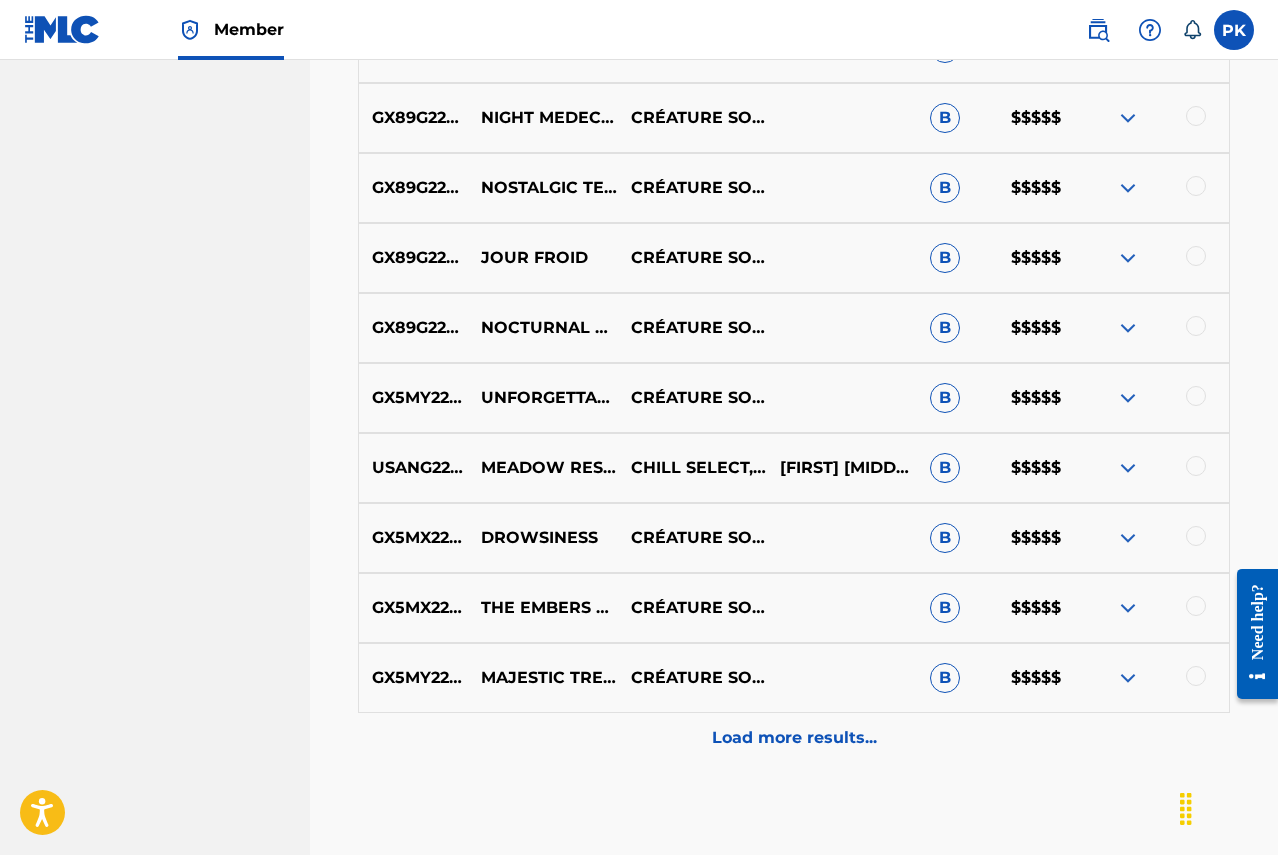 click on "Load more results..." at bounding box center [794, 738] 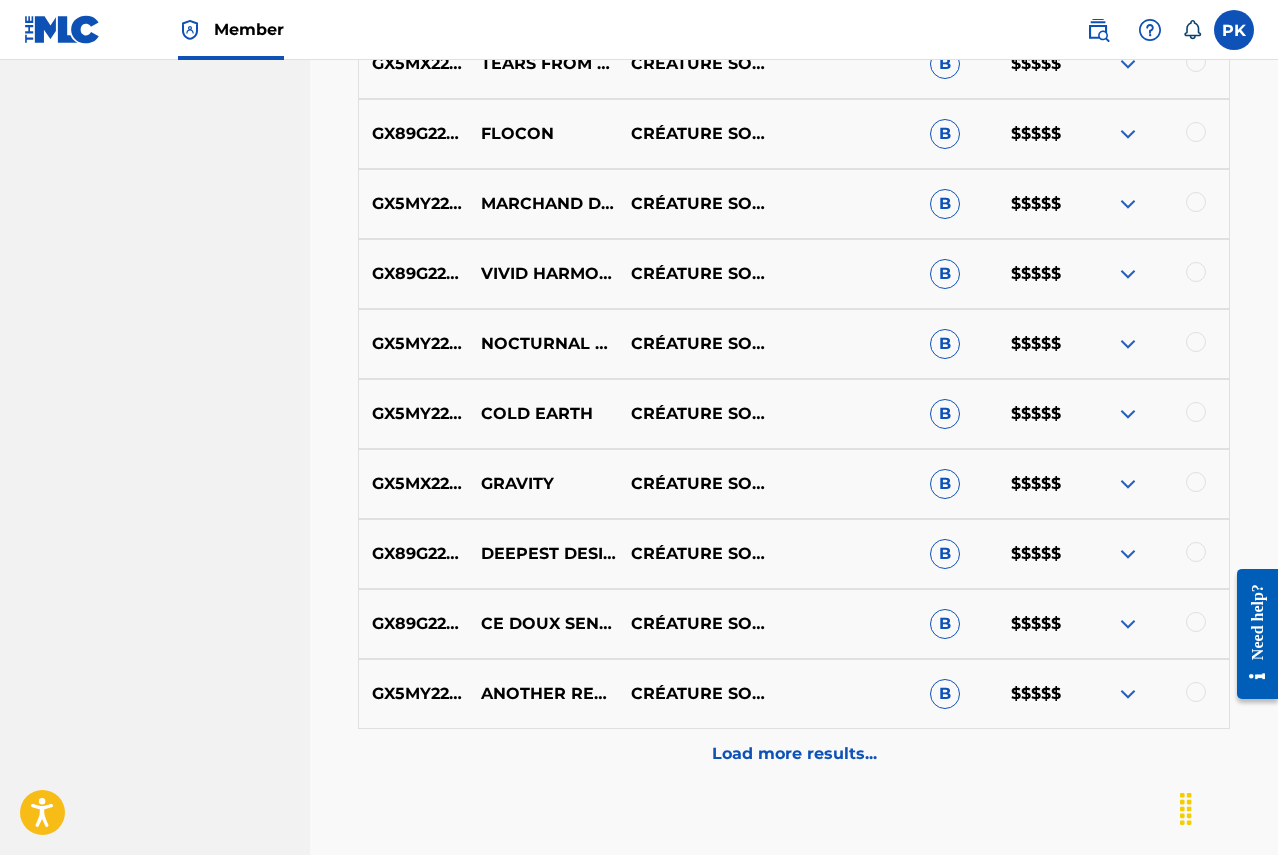 click on "Load more results..." at bounding box center (794, 754) 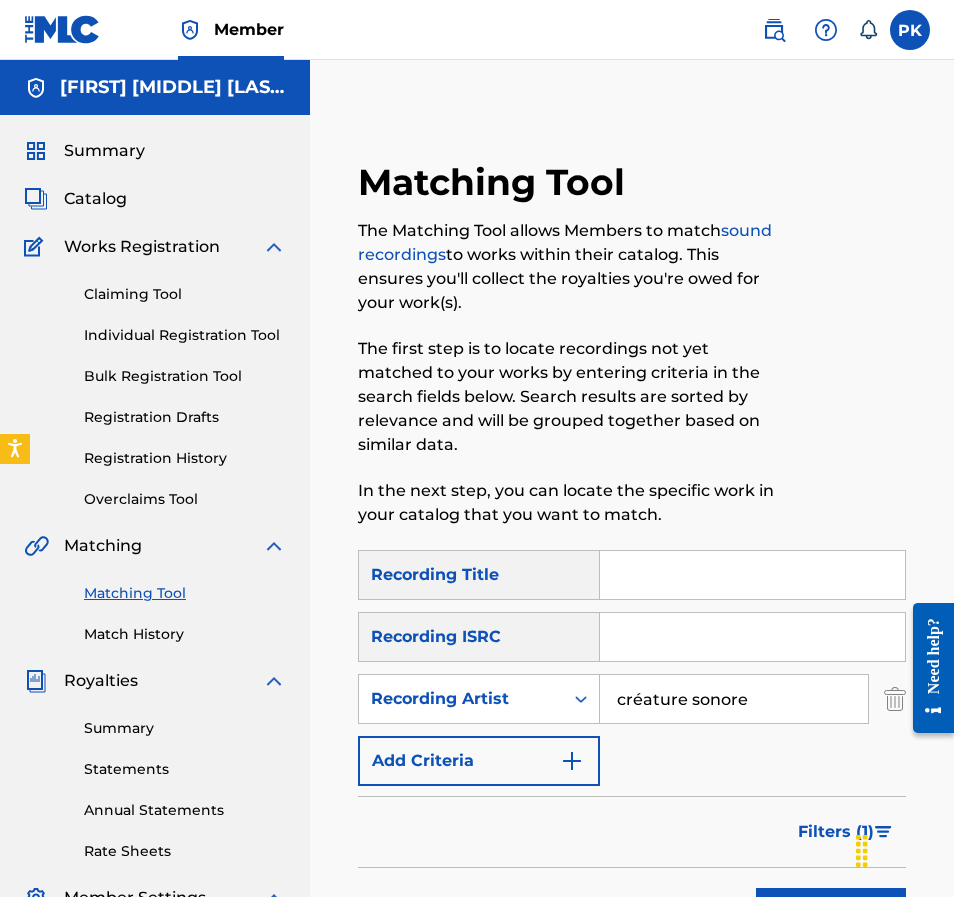 scroll, scrollTop: 0, scrollLeft: 0, axis: both 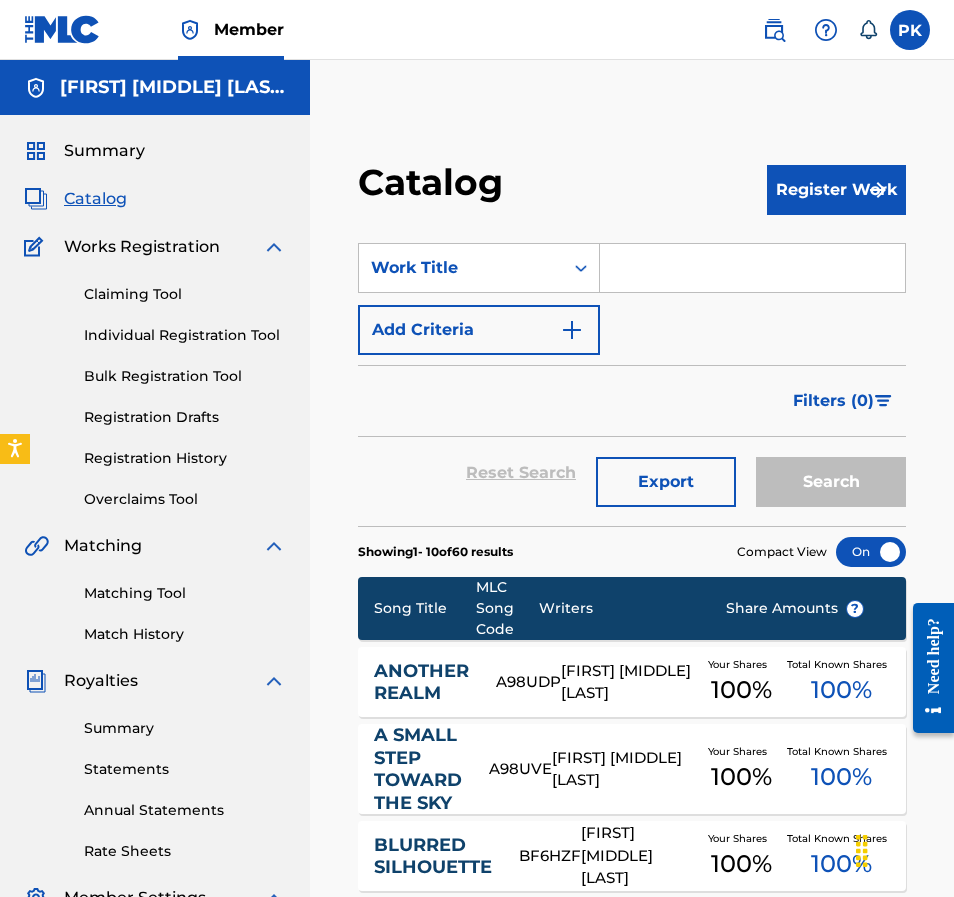 click on "Summary Catalog Works Registration Claiming Tool Individual Registration Tool Bulk Registration Tool Registration Drafts Registration History Overclaims Tool Matching Matching Tool Match History Royalties Summary Statements Annual Statements Rate Sheets Member Settings Banking Information Member Information User Permissions Contact Information Member Benefits" at bounding box center [155, 629] 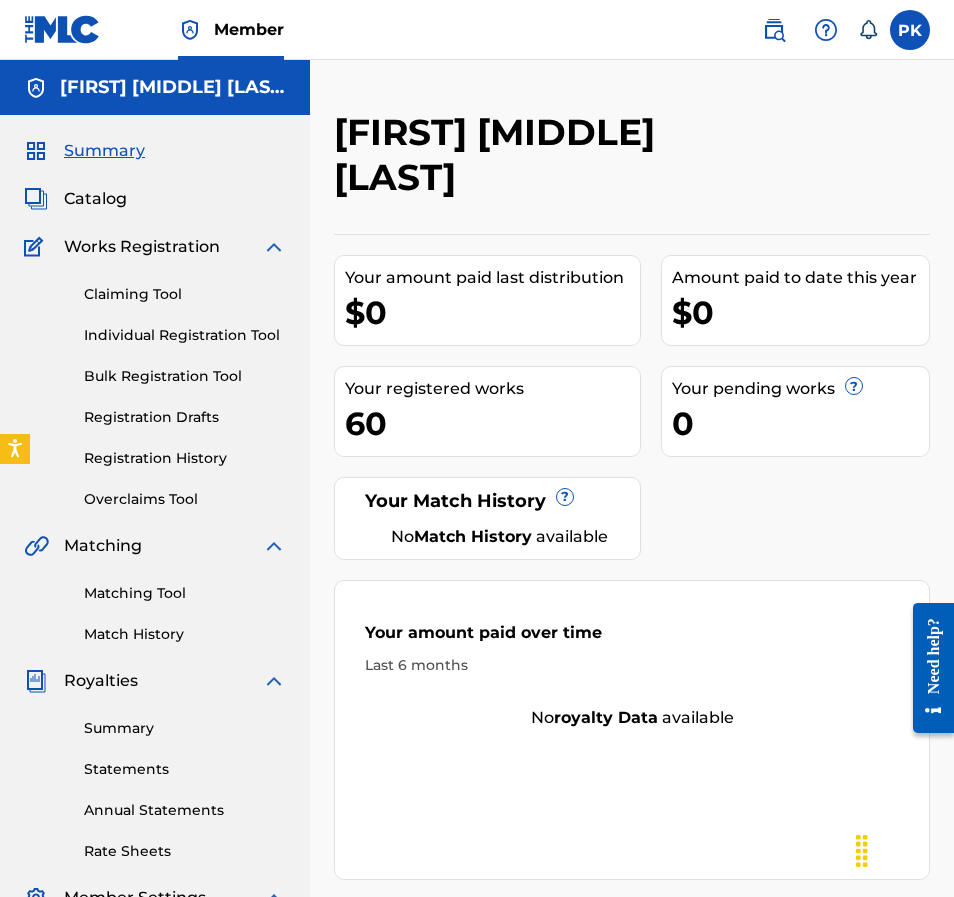 scroll, scrollTop: 0, scrollLeft: 0, axis: both 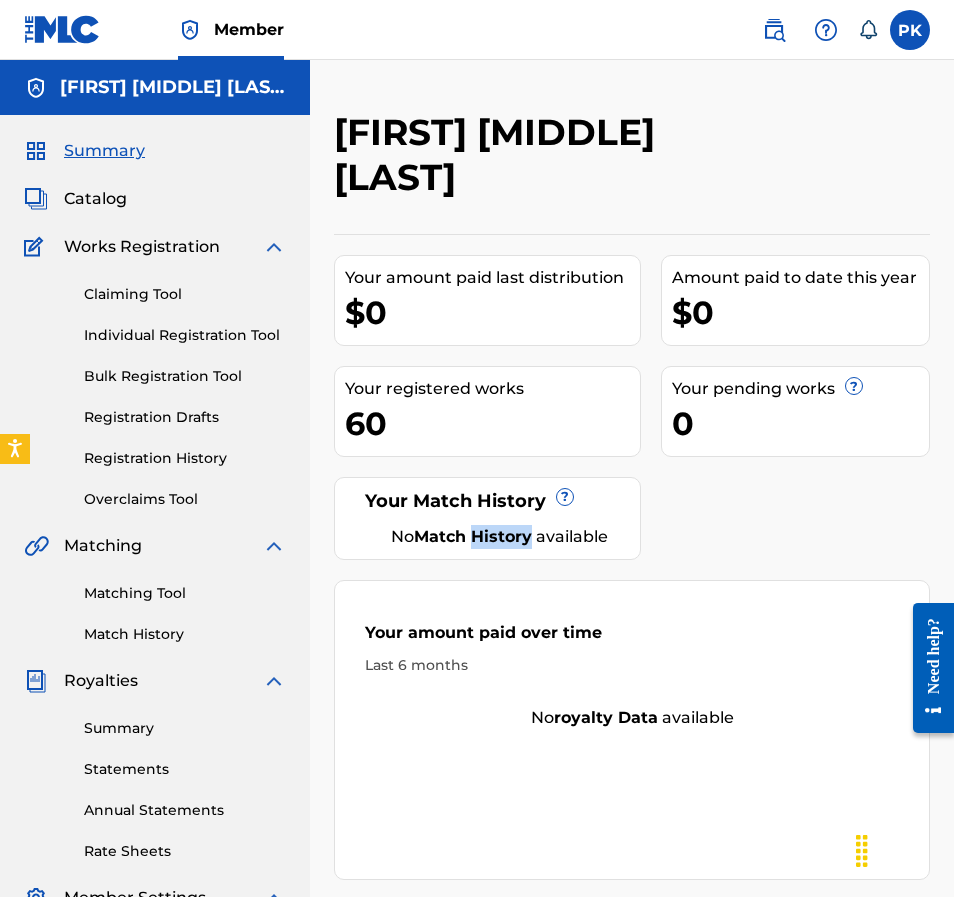 click on "Match History" at bounding box center (473, 536) 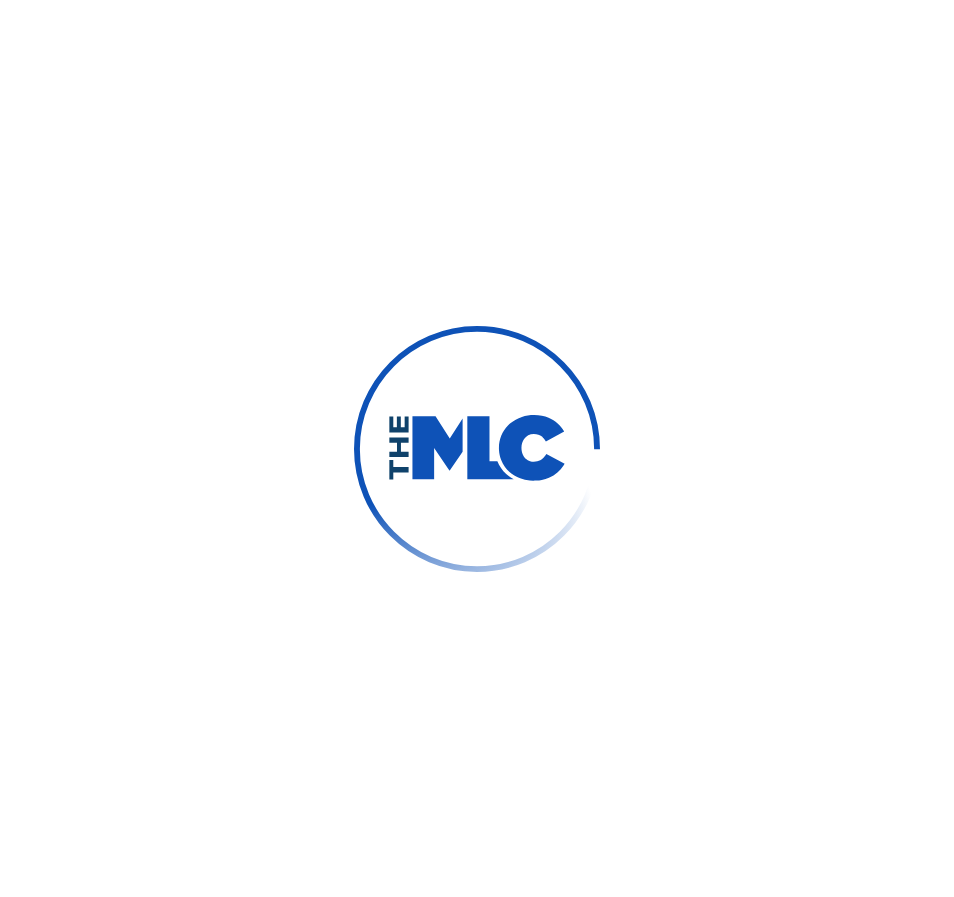 scroll, scrollTop: 0, scrollLeft: 0, axis: both 